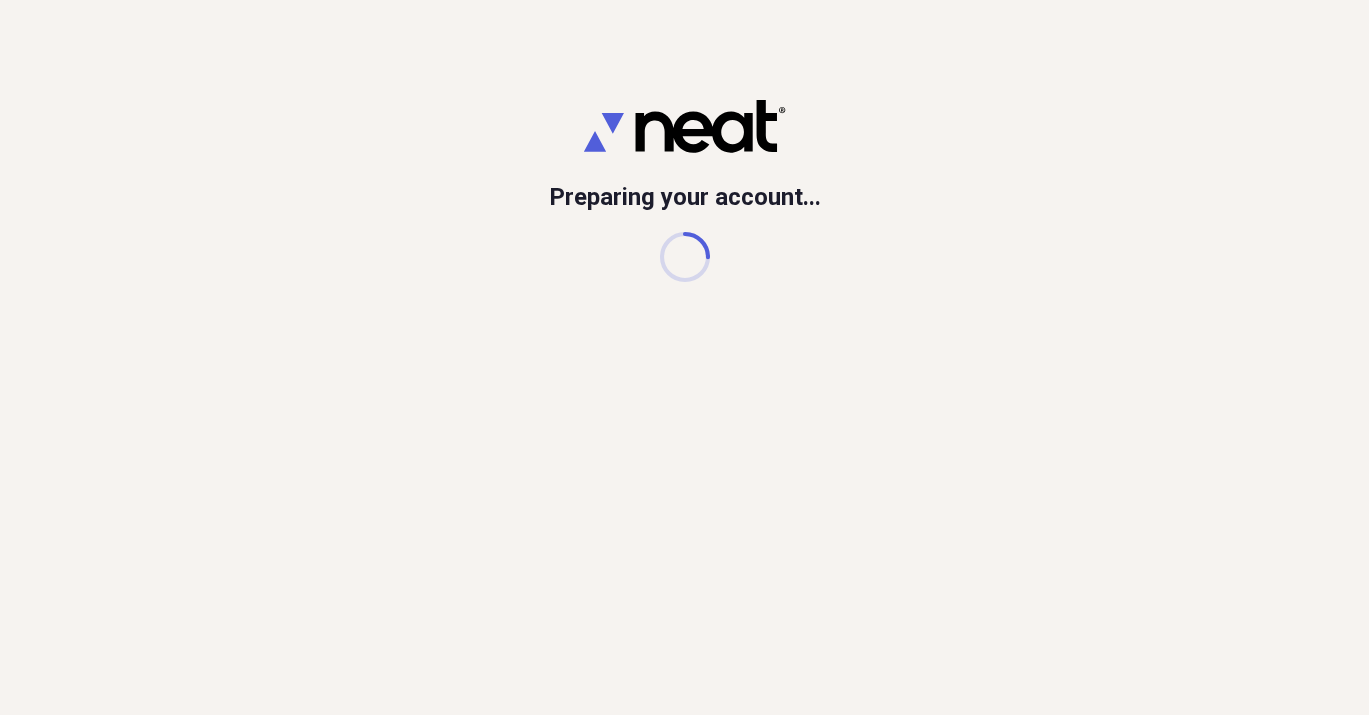 scroll, scrollTop: 0, scrollLeft: 0, axis: both 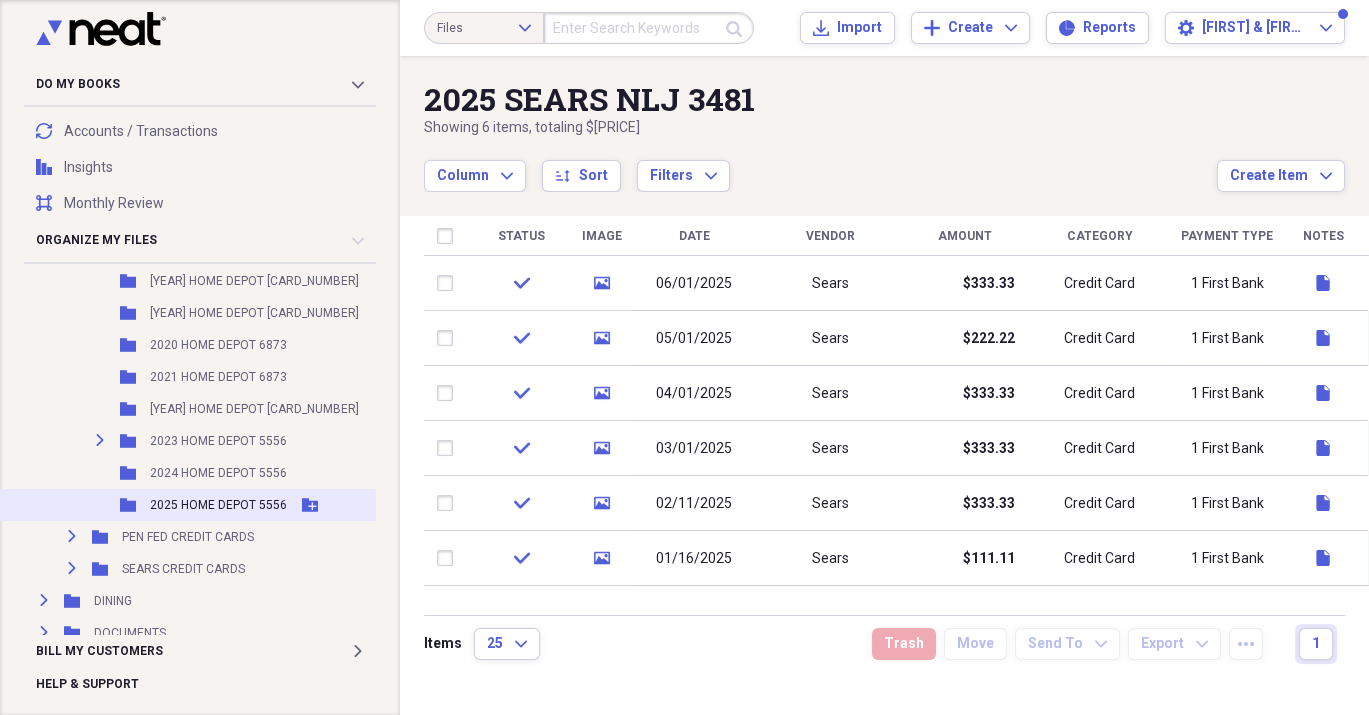 click on "2025 HOME DEPOT 5556" at bounding box center [218, 505] 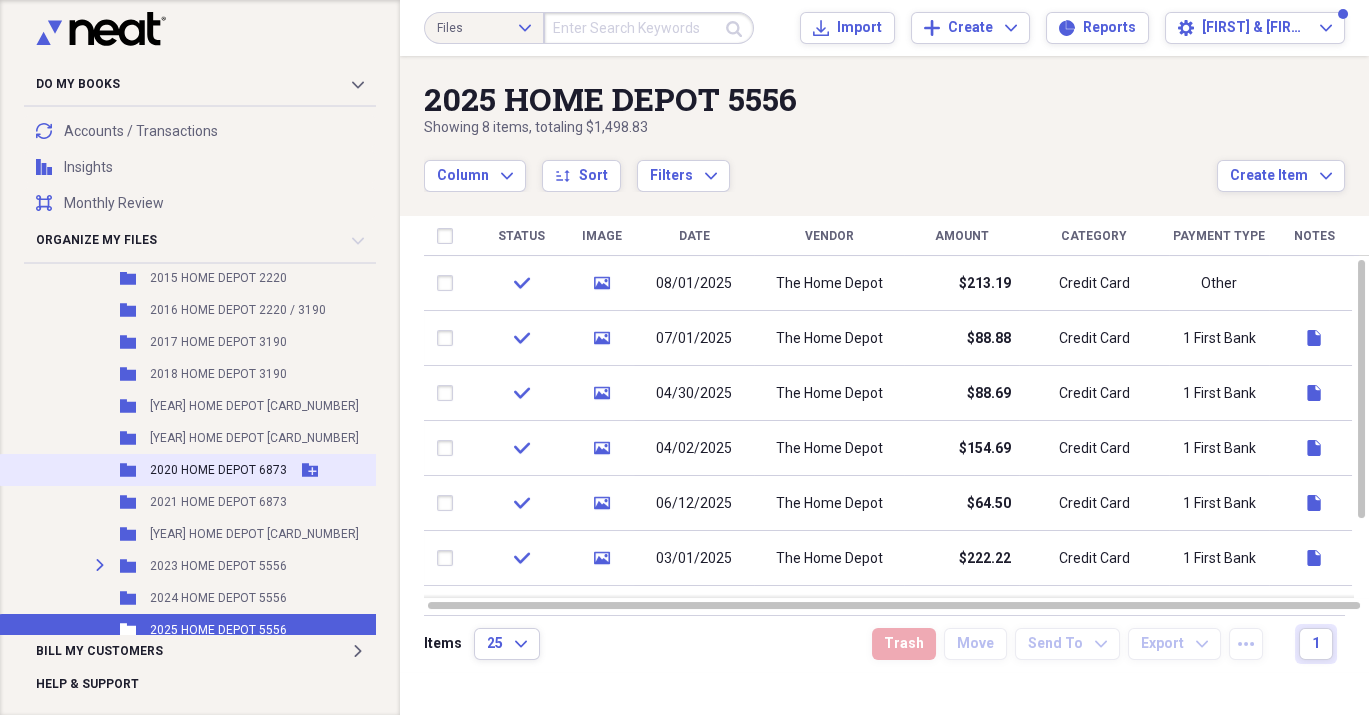 scroll, scrollTop: 727, scrollLeft: 0, axis: vertical 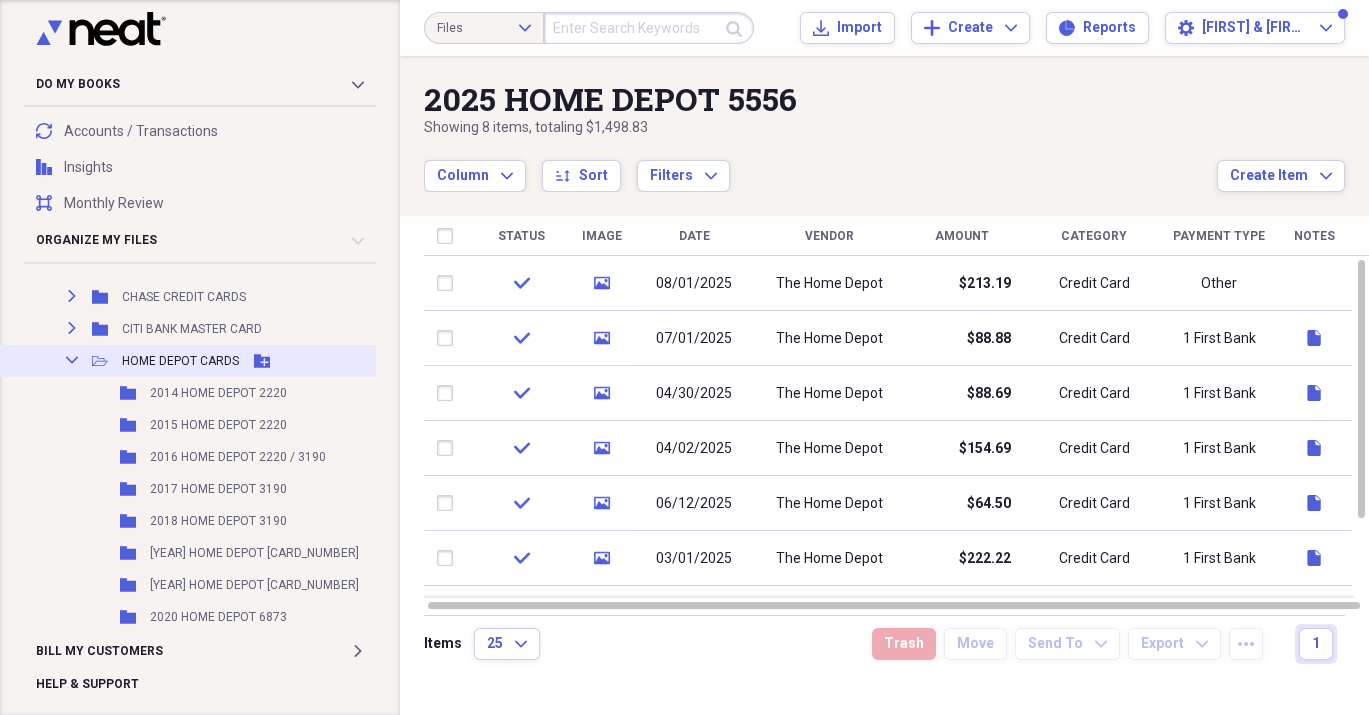 click on "Collapse" 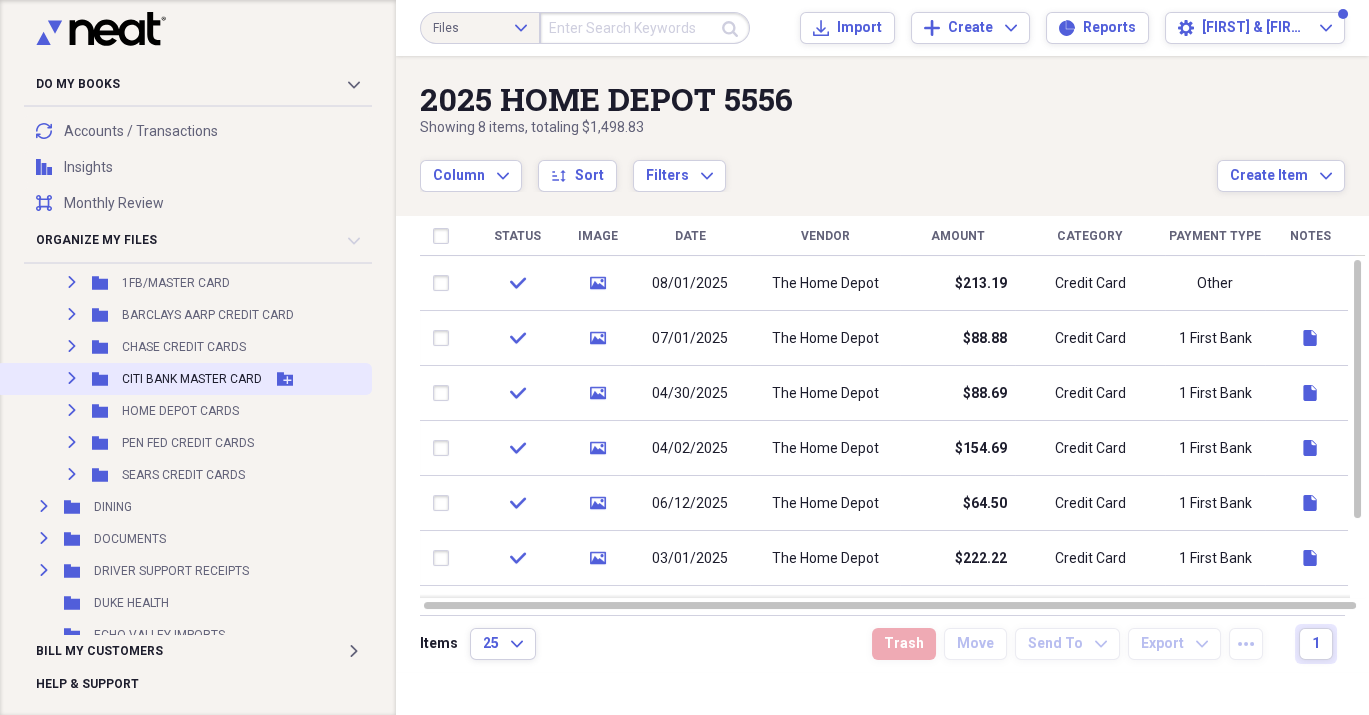 scroll, scrollTop: 636, scrollLeft: 0, axis: vertical 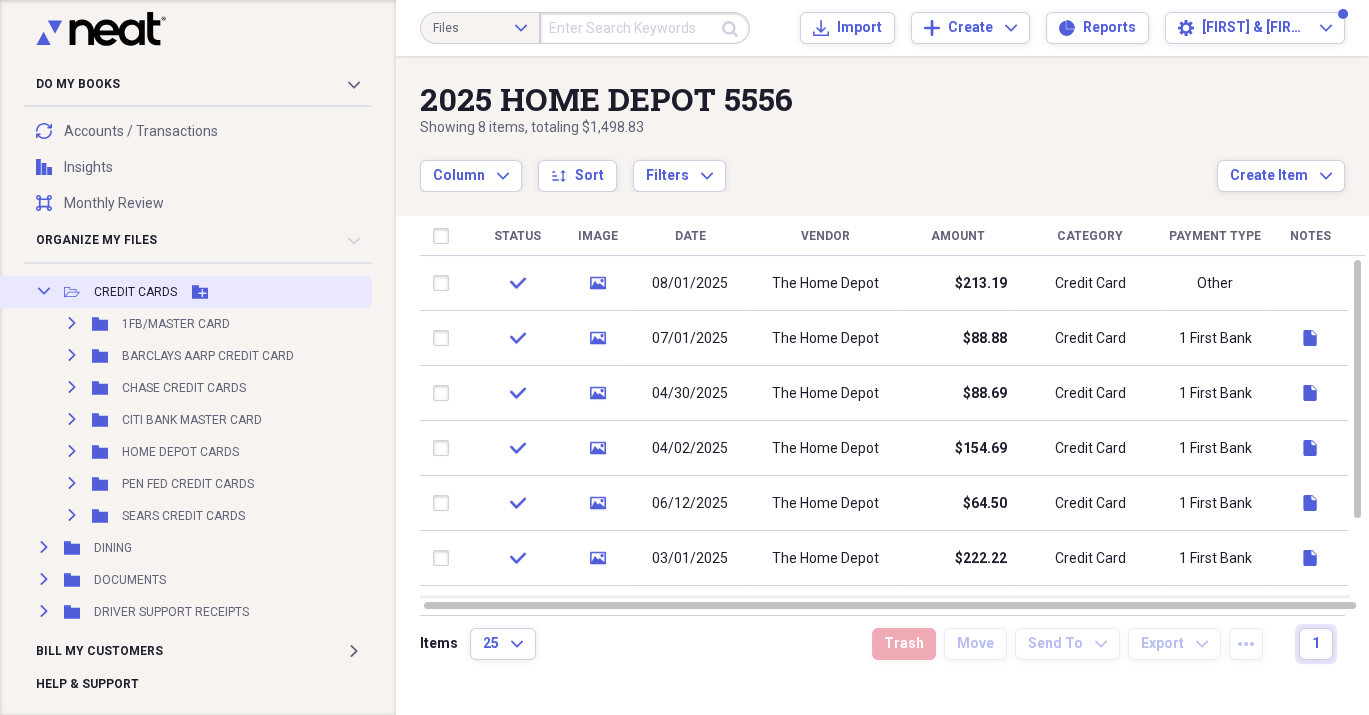 click on "Collapse" 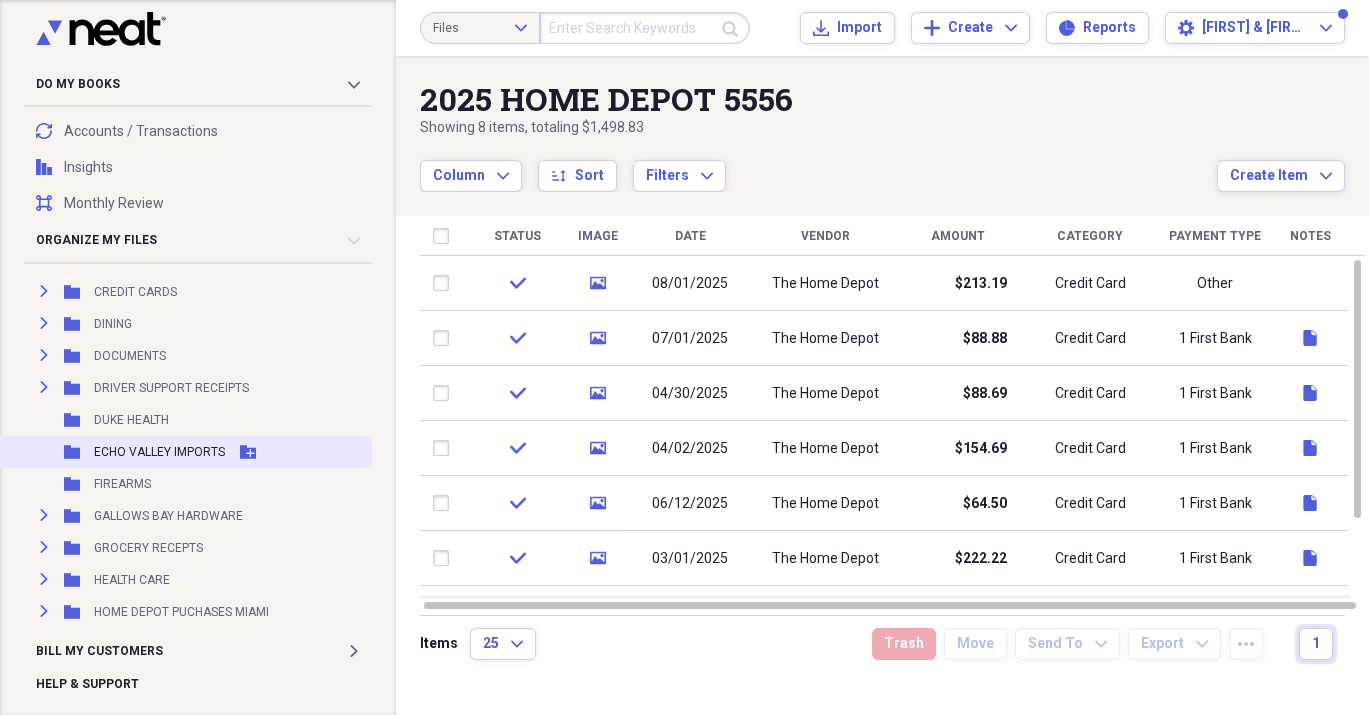 click on "Folder ECHO VALLEY IMPORTS Add Folder" at bounding box center (184, 452) 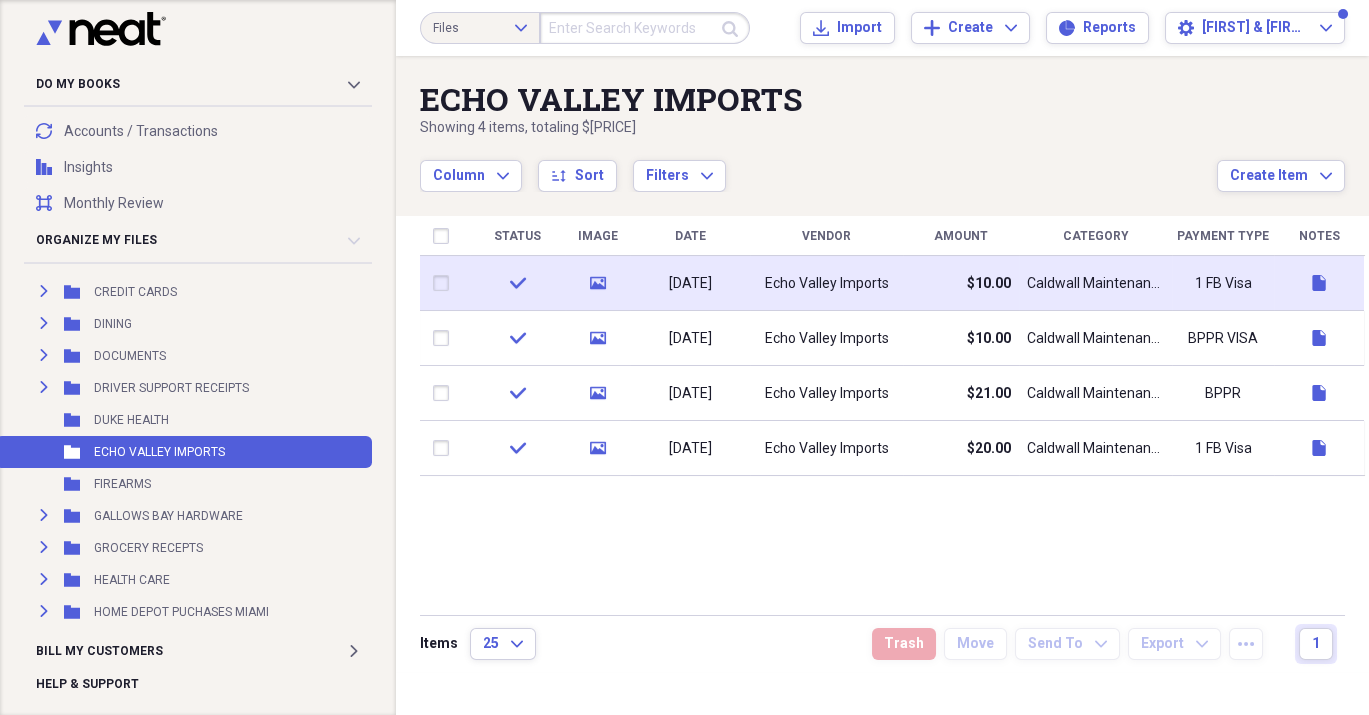 click on "Echo Valley Imports" at bounding box center [827, 284] 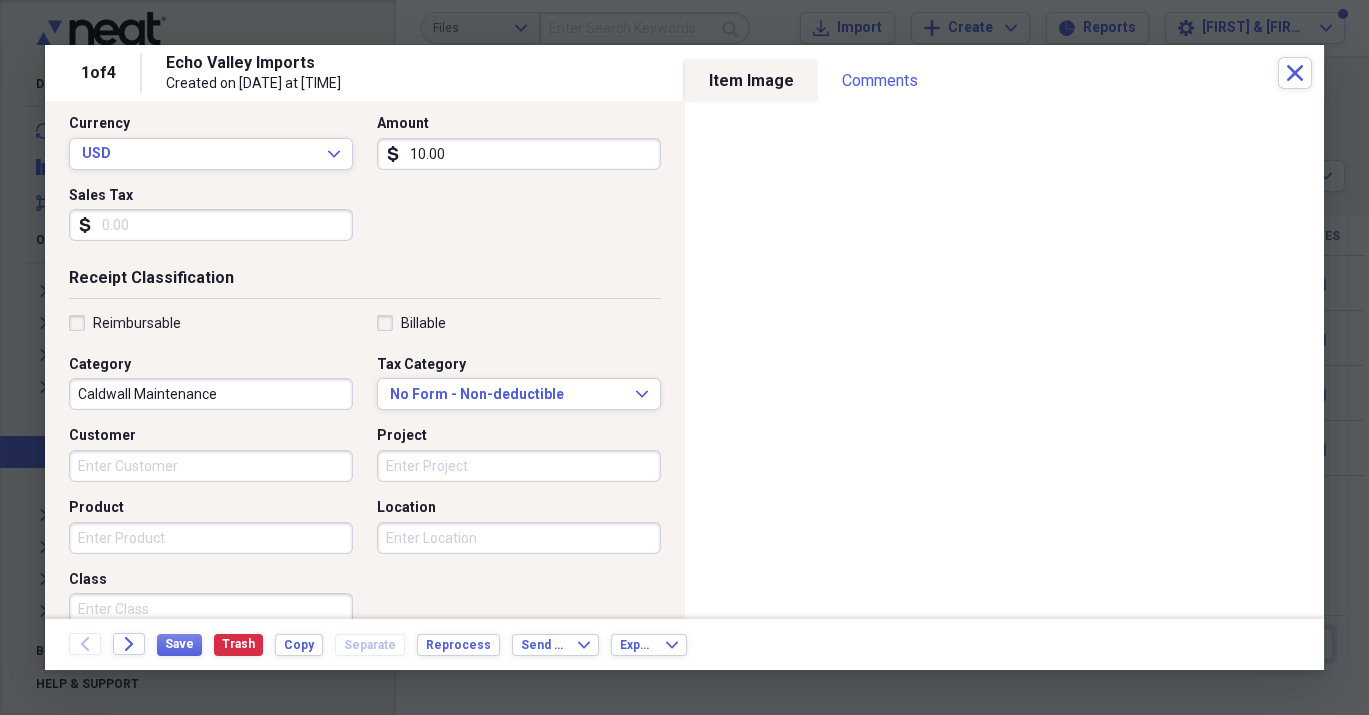 scroll, scrollTop: 140, scrollLeft: 0, axis: vertical 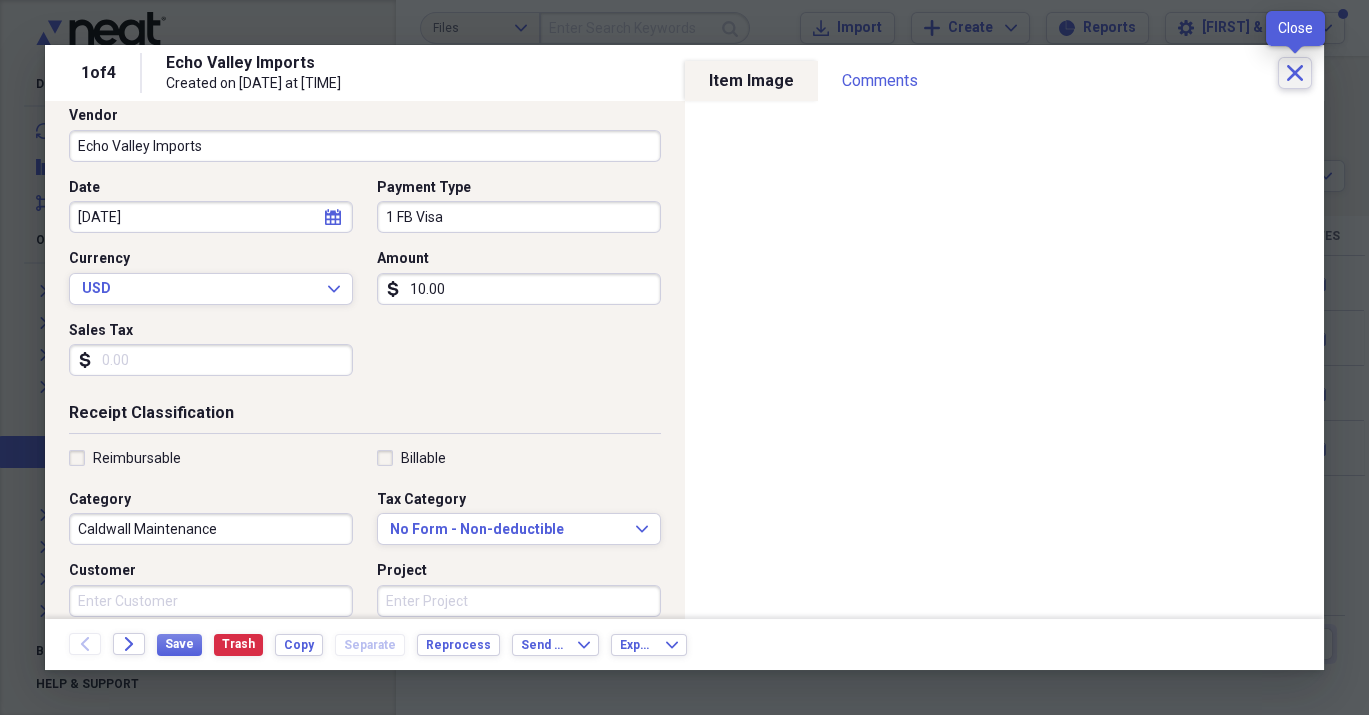 click 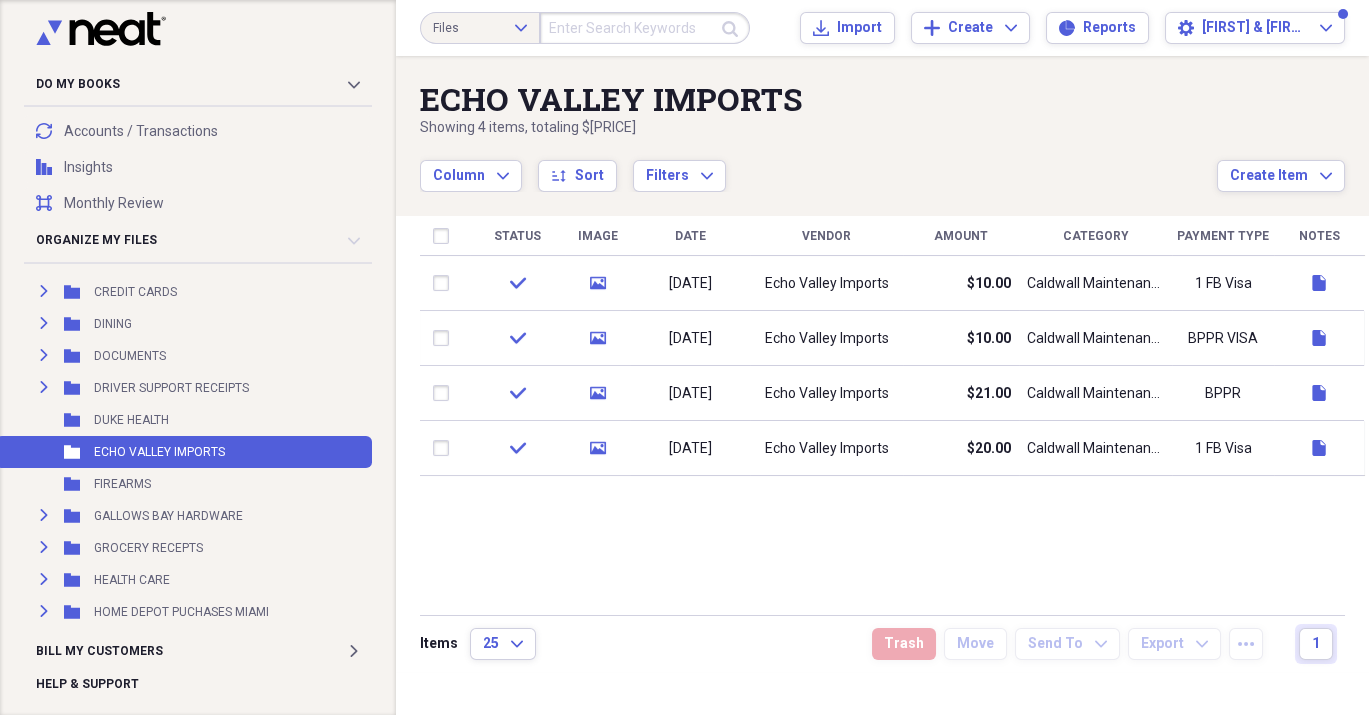 scroll, scrollTop: 454, scrollLeft: 0, axis: vertical 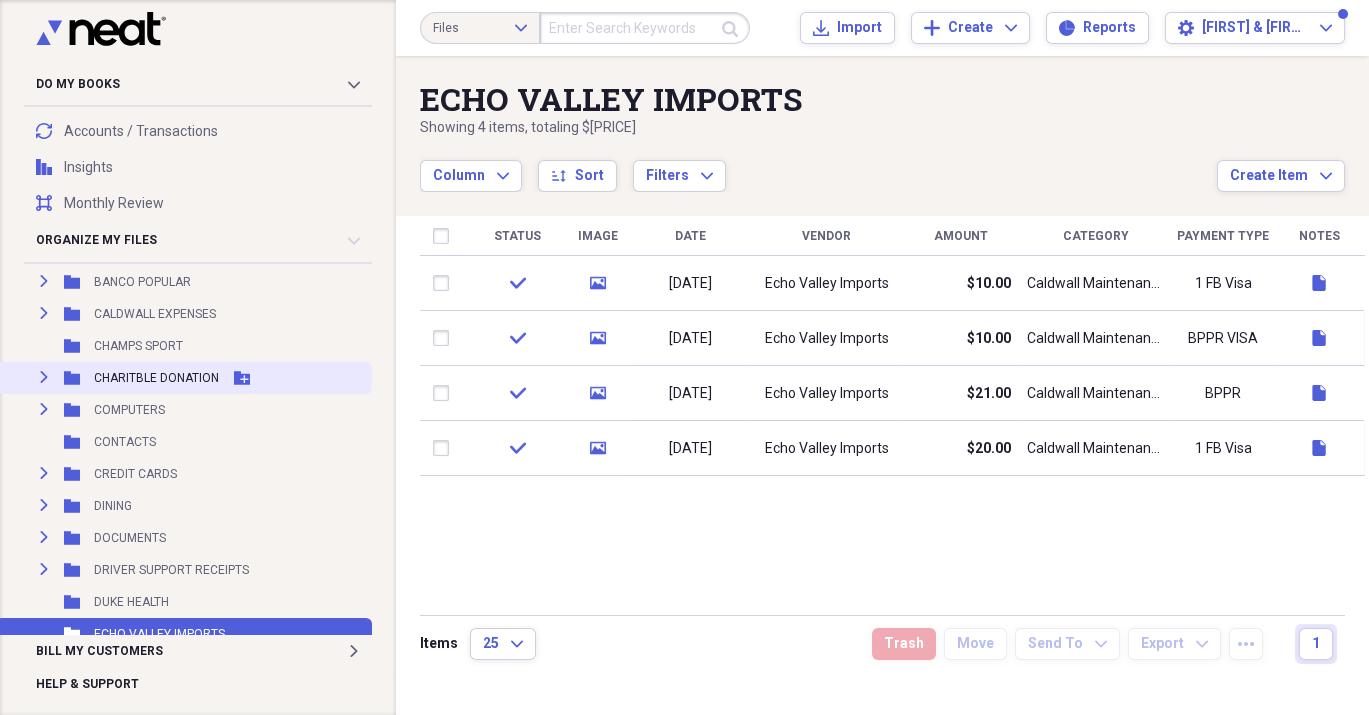 click on "Expand" at bounding box center (44, 377) 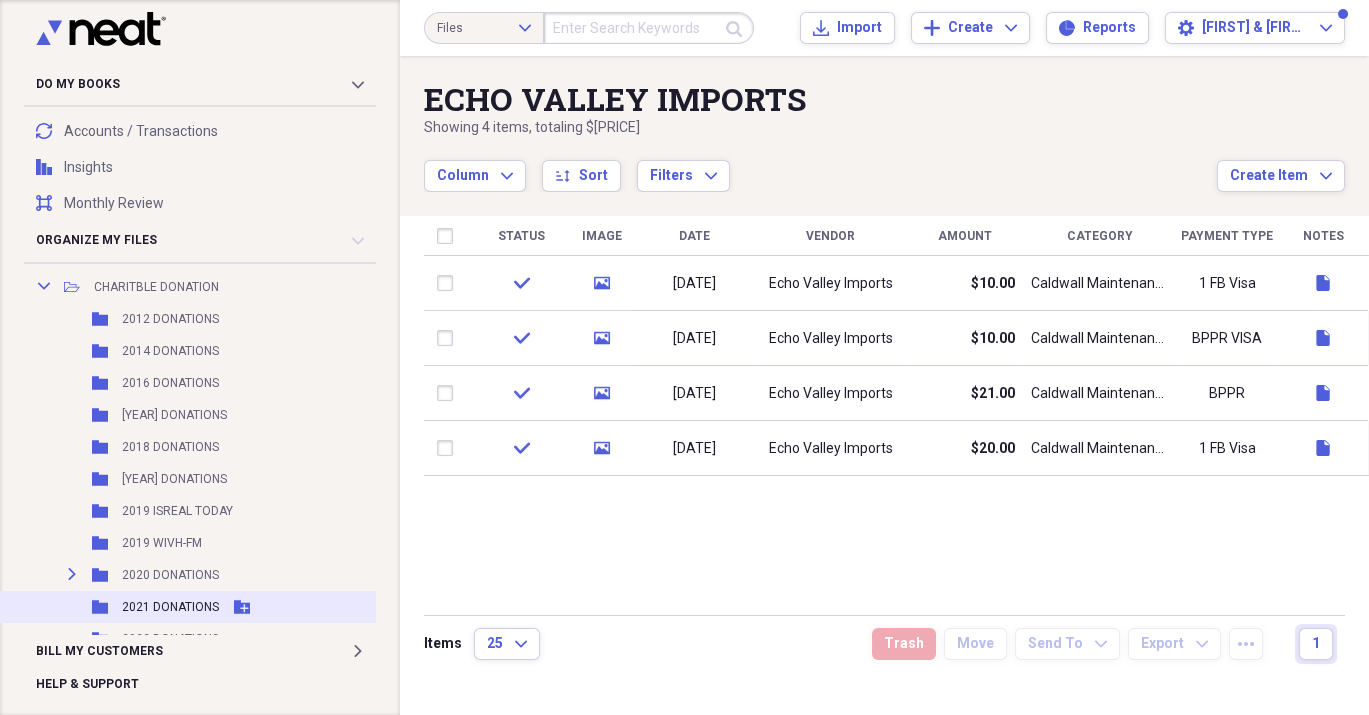 scroll, scrollTop: 818, scrollLeft: 0, axis: vertical 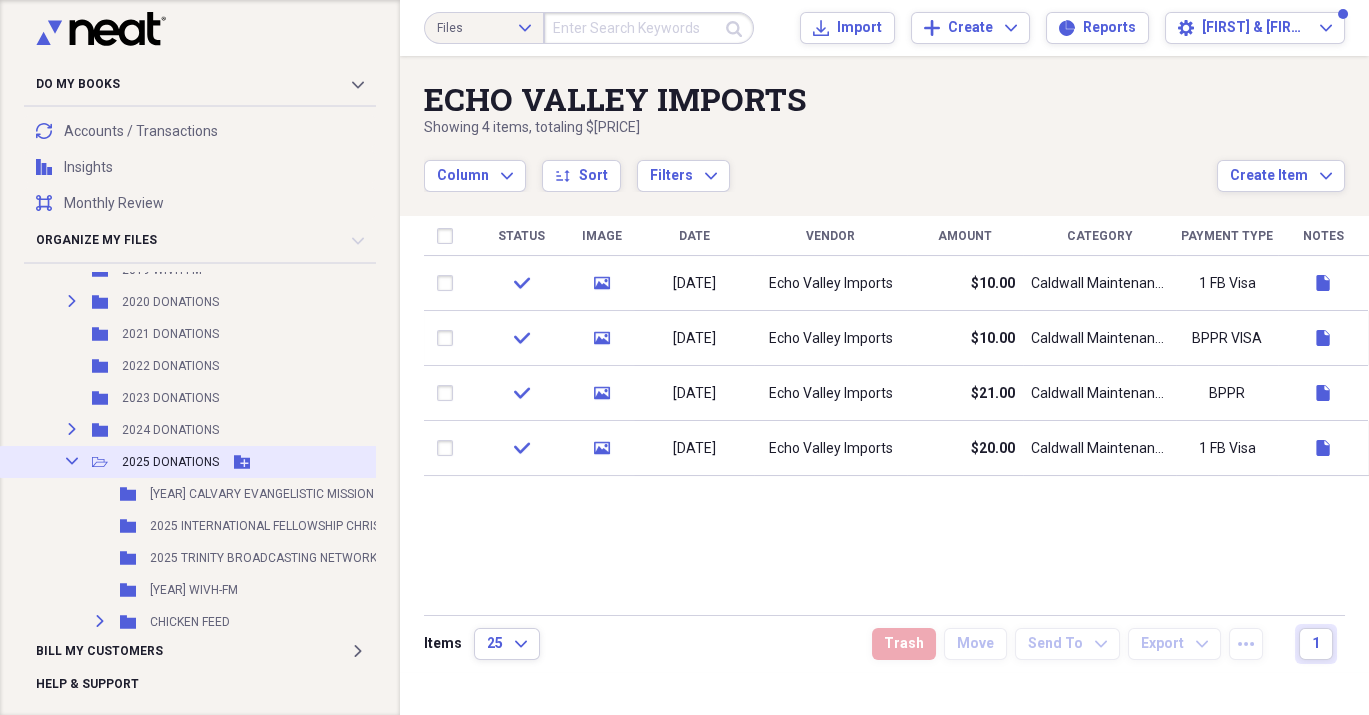 click on "2025 DONATIONS" at bounding box center (170, 462) 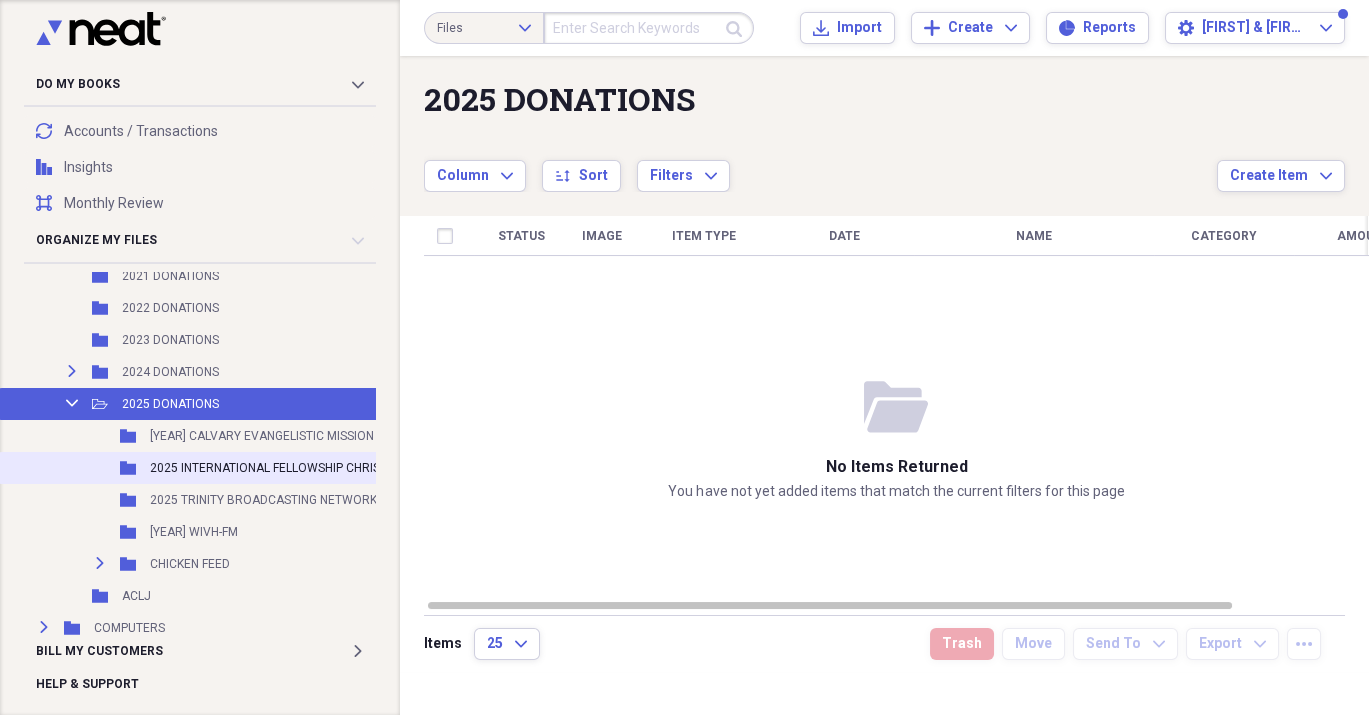 scroll, scrollTop: 909, scrollLeft: 0, axis: vertical 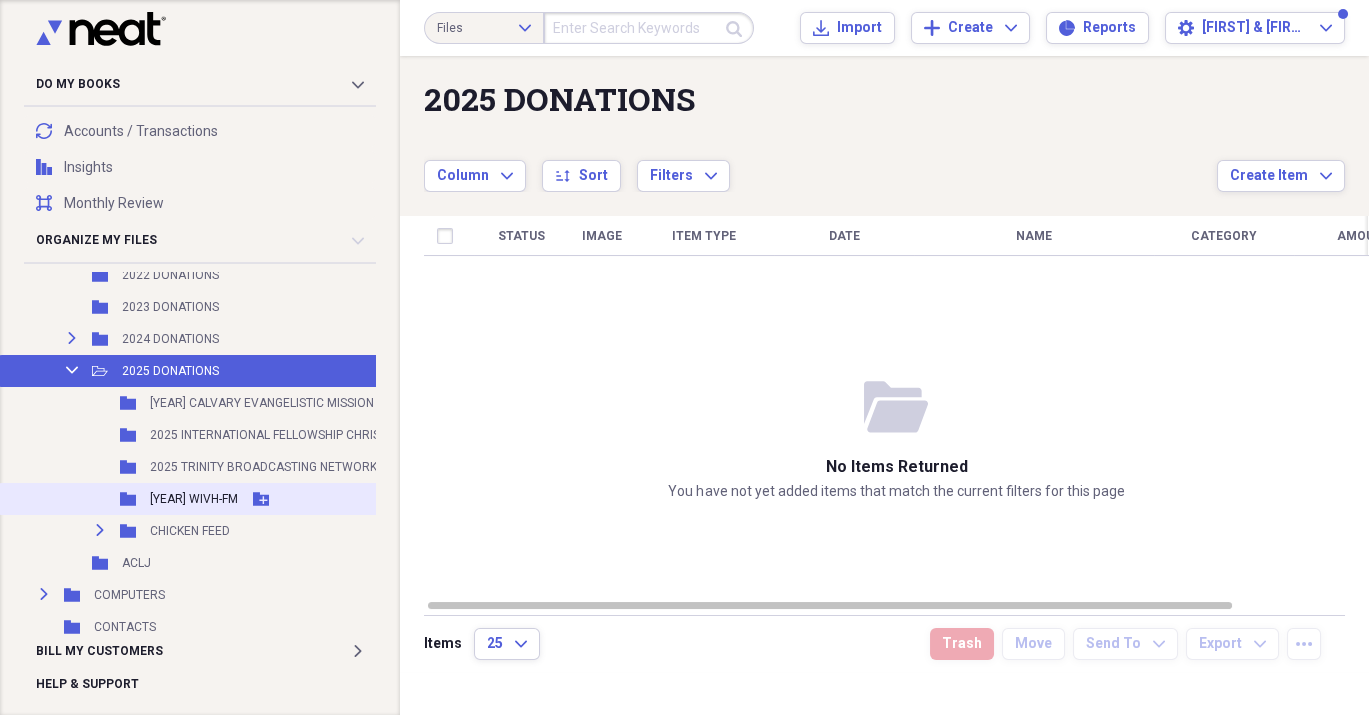 click on "[YEAR] WIVH-FM" at bounding box center [194, 499] 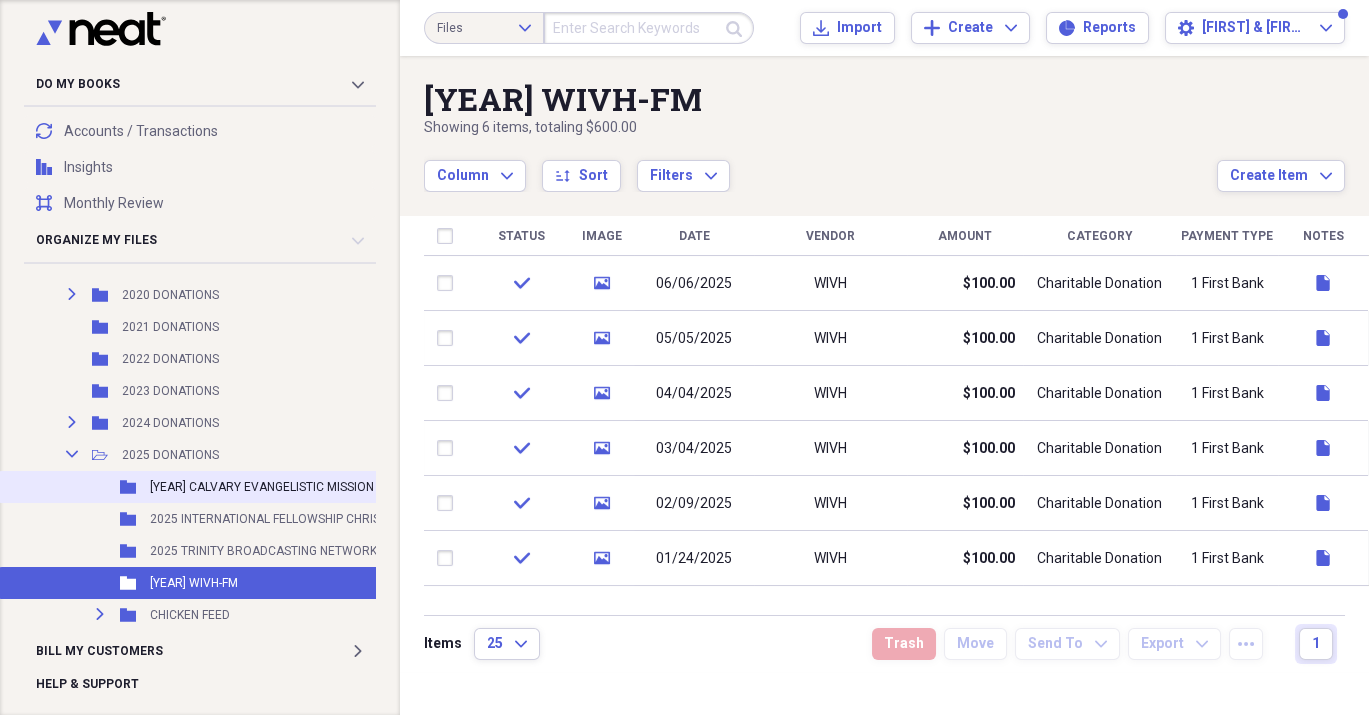 scroll, scrollTop: 999, scrollLeft: 0, axis: vertical 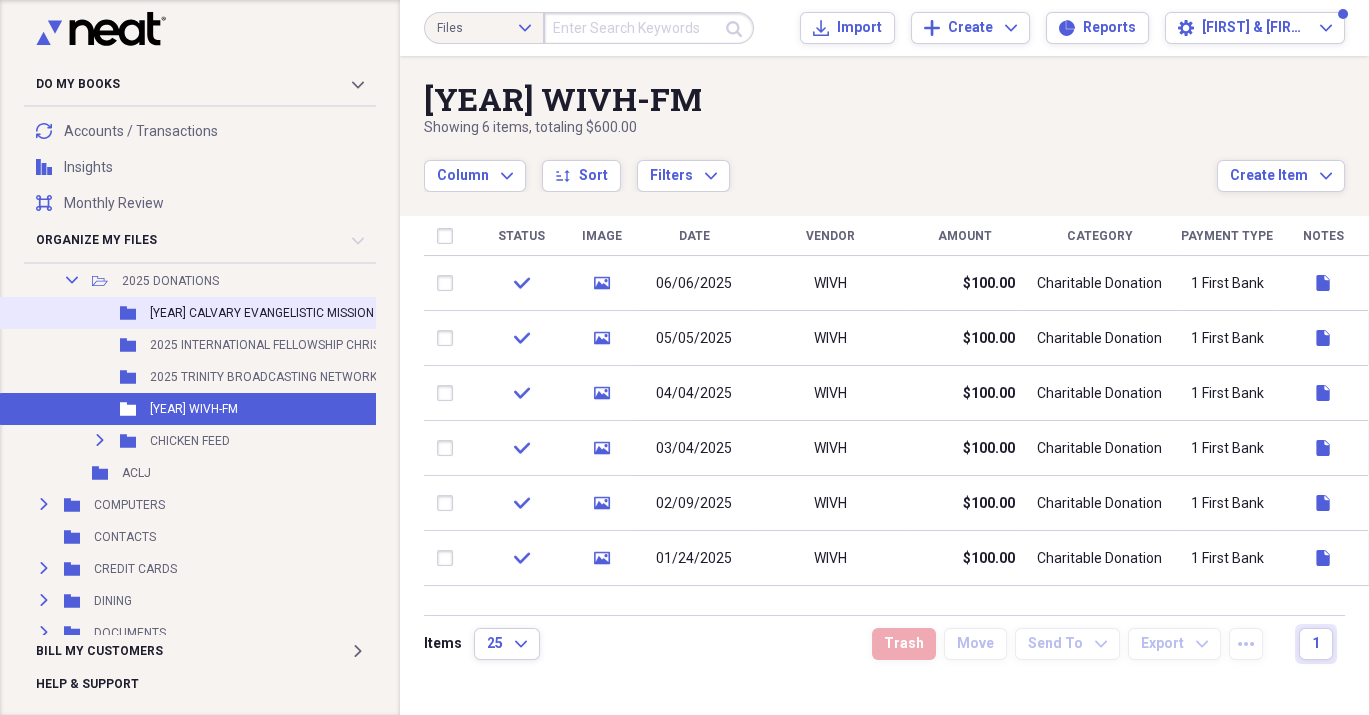 click on "[YEAR] CALVARY EVANGELISTIC MISSION" at bounding box center (262, 313) 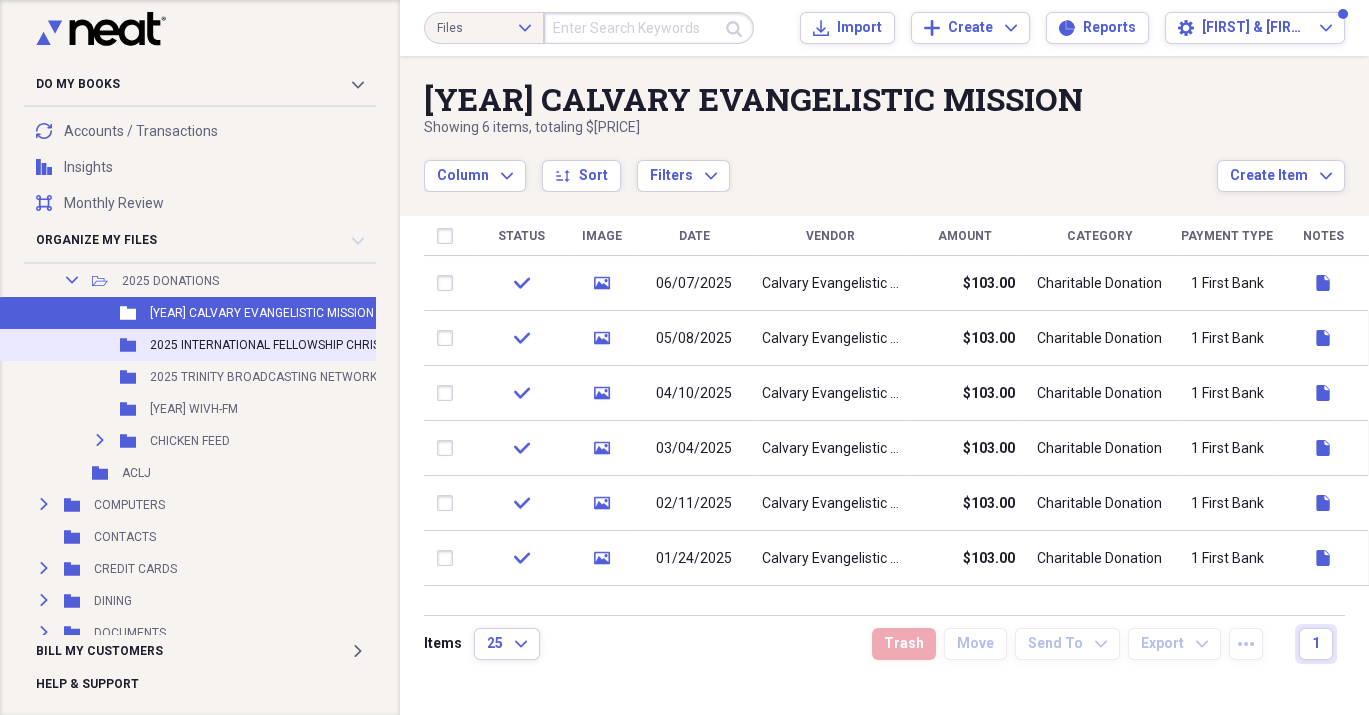 click on "2025 INTERNATIONAL FELLOWSHIP CHRISTIANS /JEWS" at bounding box center (301, 345) 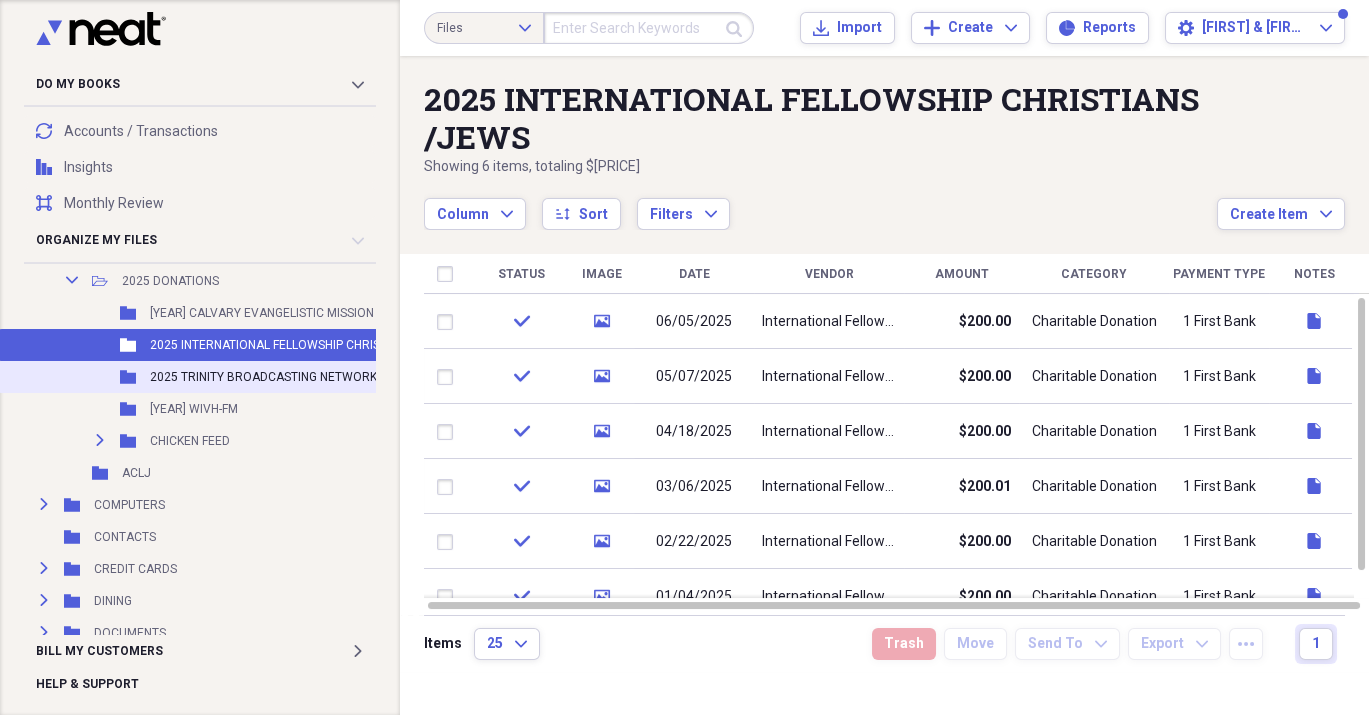 click on "2025 TRINITY BROADCASTING NETWORK" at bounding box center [263, 377] 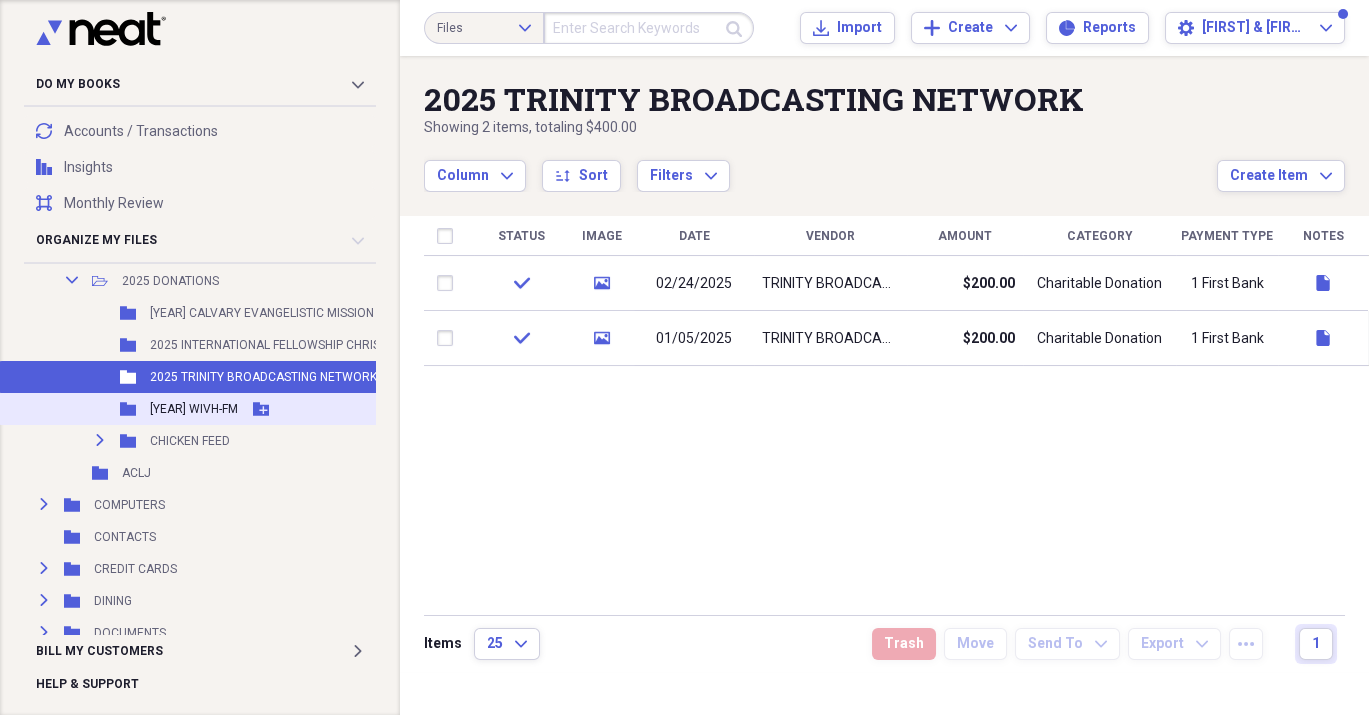 click on "Folder [YEAR] WIVH-FM Add Folder" at bounding box center [257, 409] 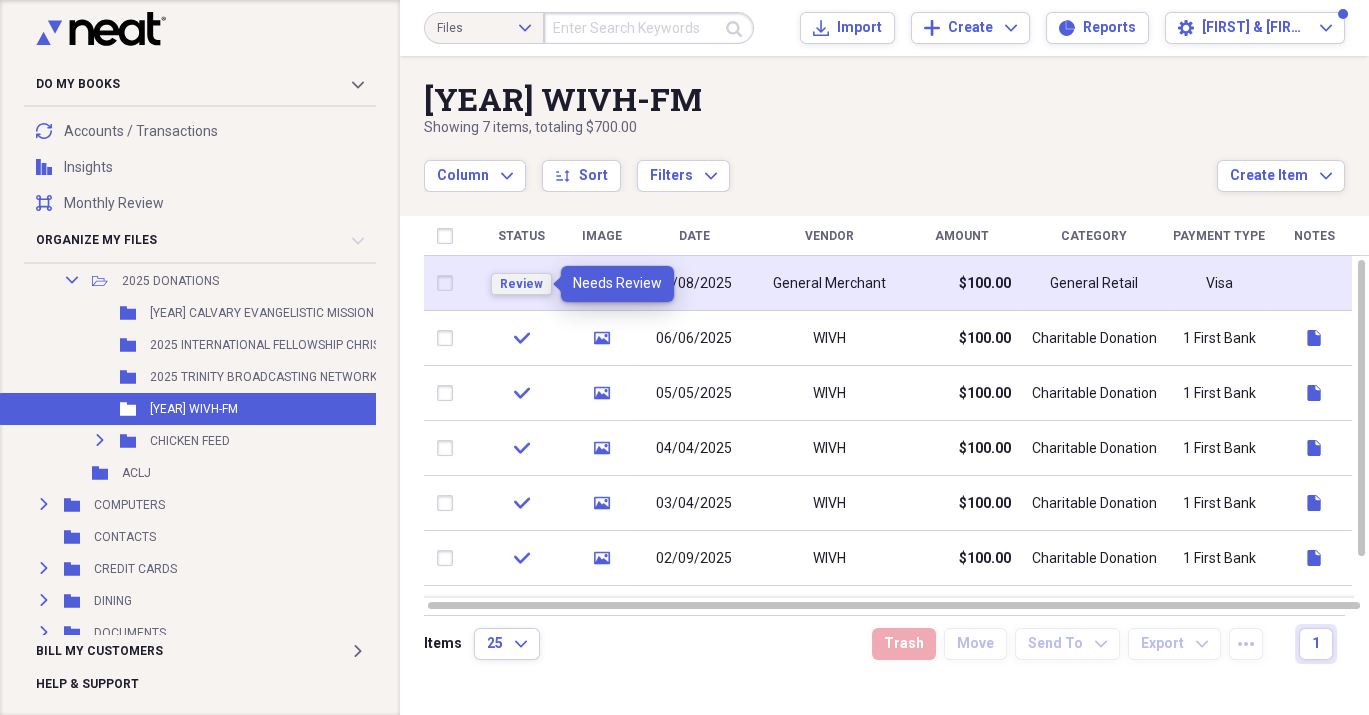 click on "Review" at bounding box center [521, 284] 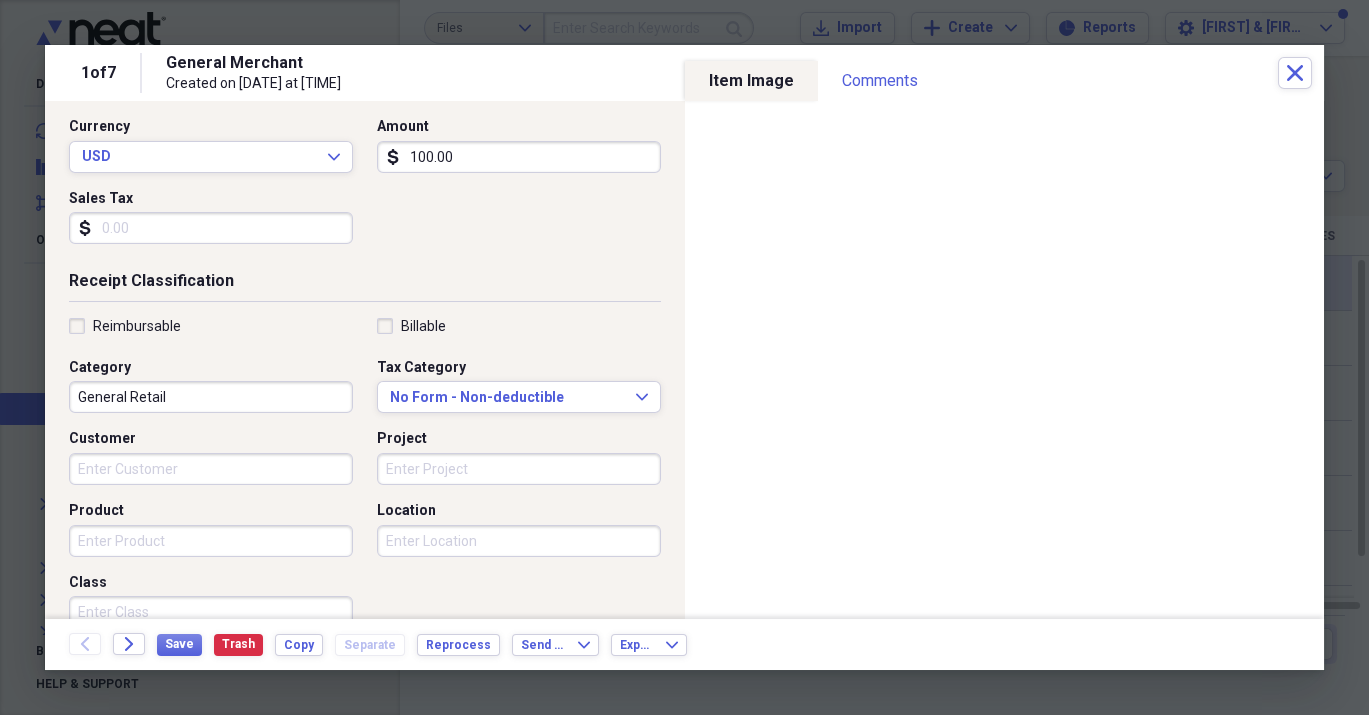 scroll, scrollTop: 499, scrollLeft: 0, axis: vertical 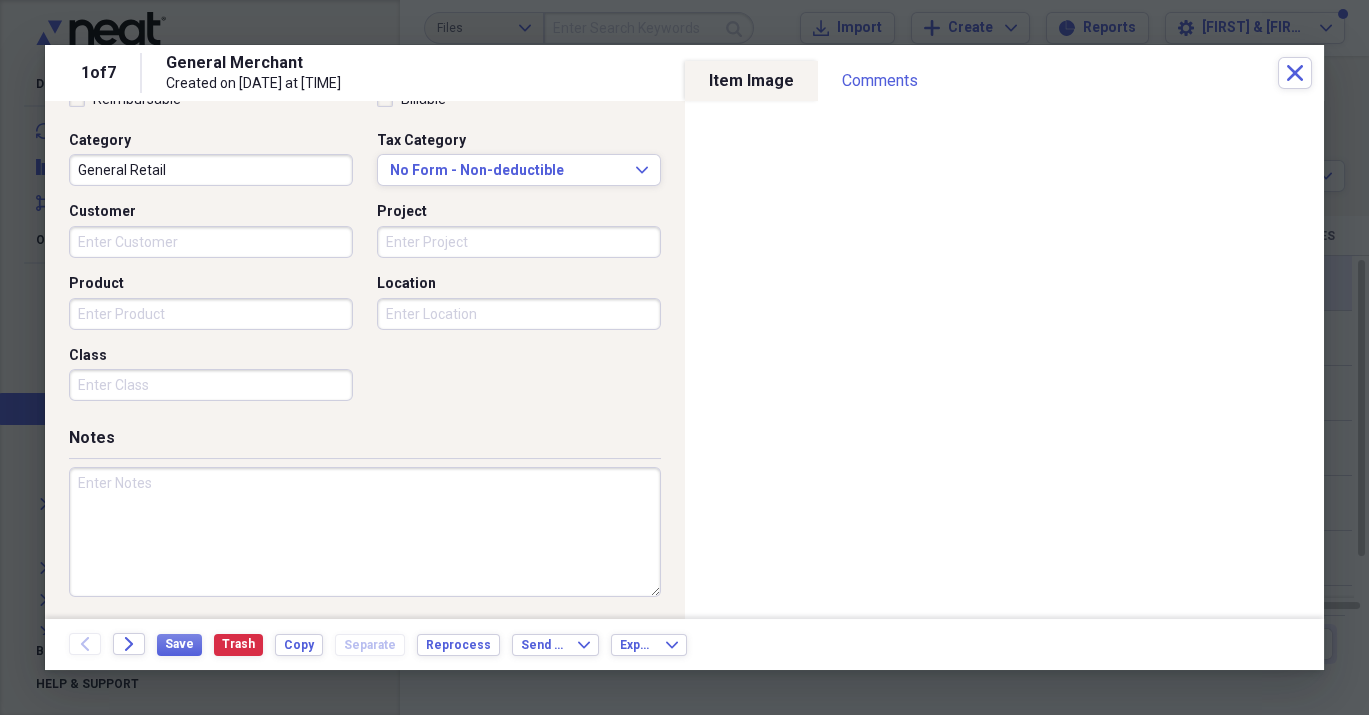 drag, startPoint x: 178, startPoint y: 488, endPoint x: 190, endPoint y: 485, distance: 12.369317 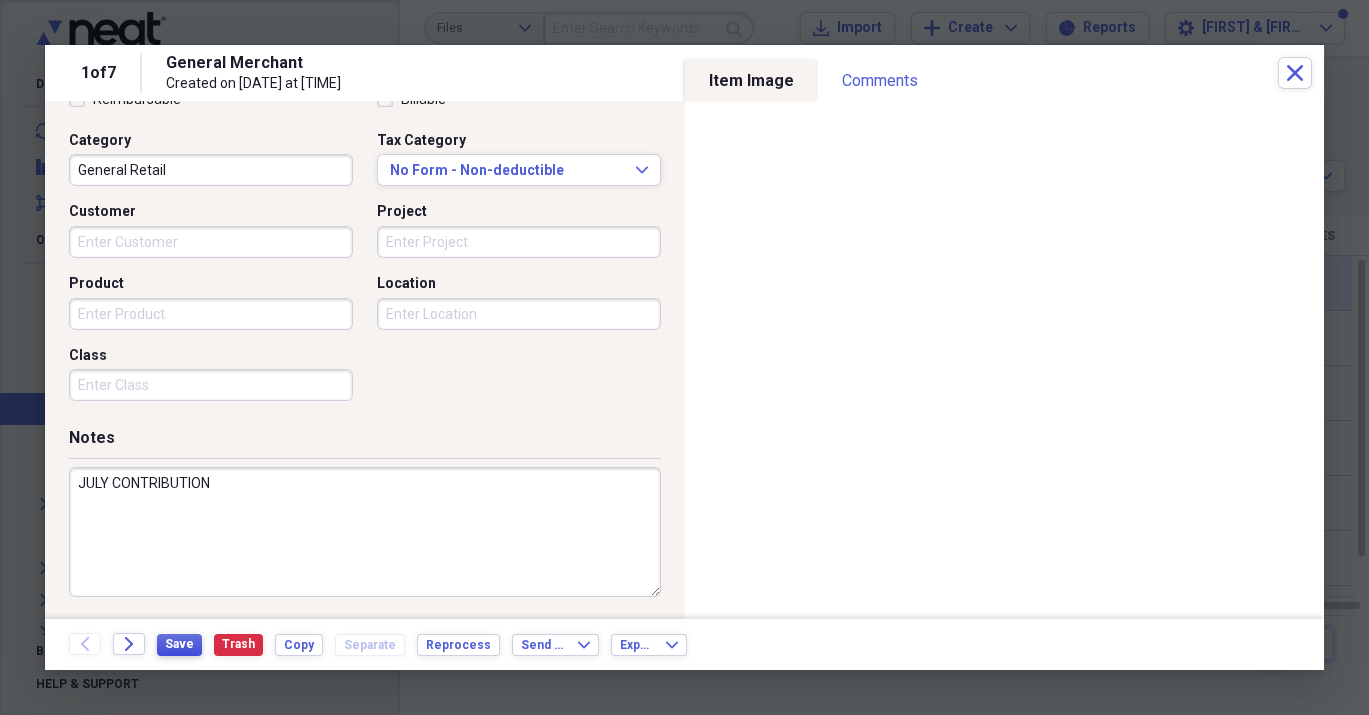 type on "JULY CONTRIBUTION" 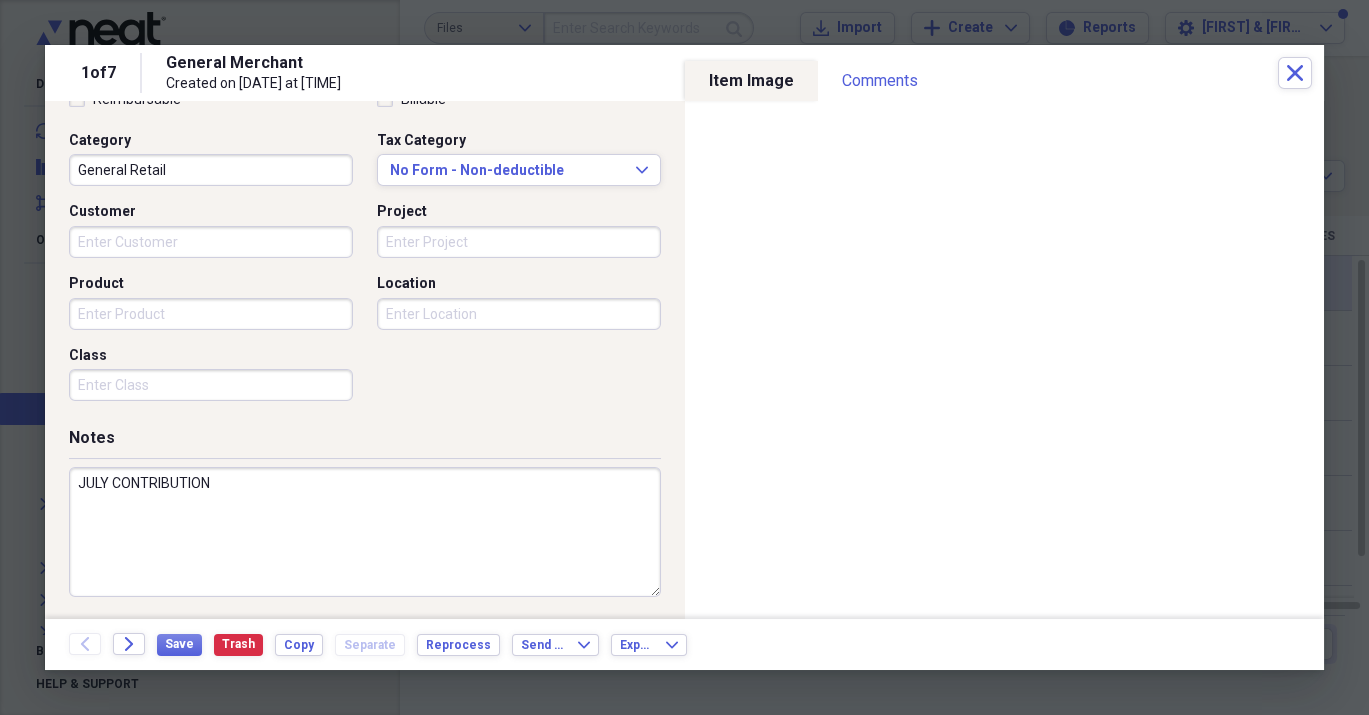 click on "General Retail" at bounding box center (211, 170) 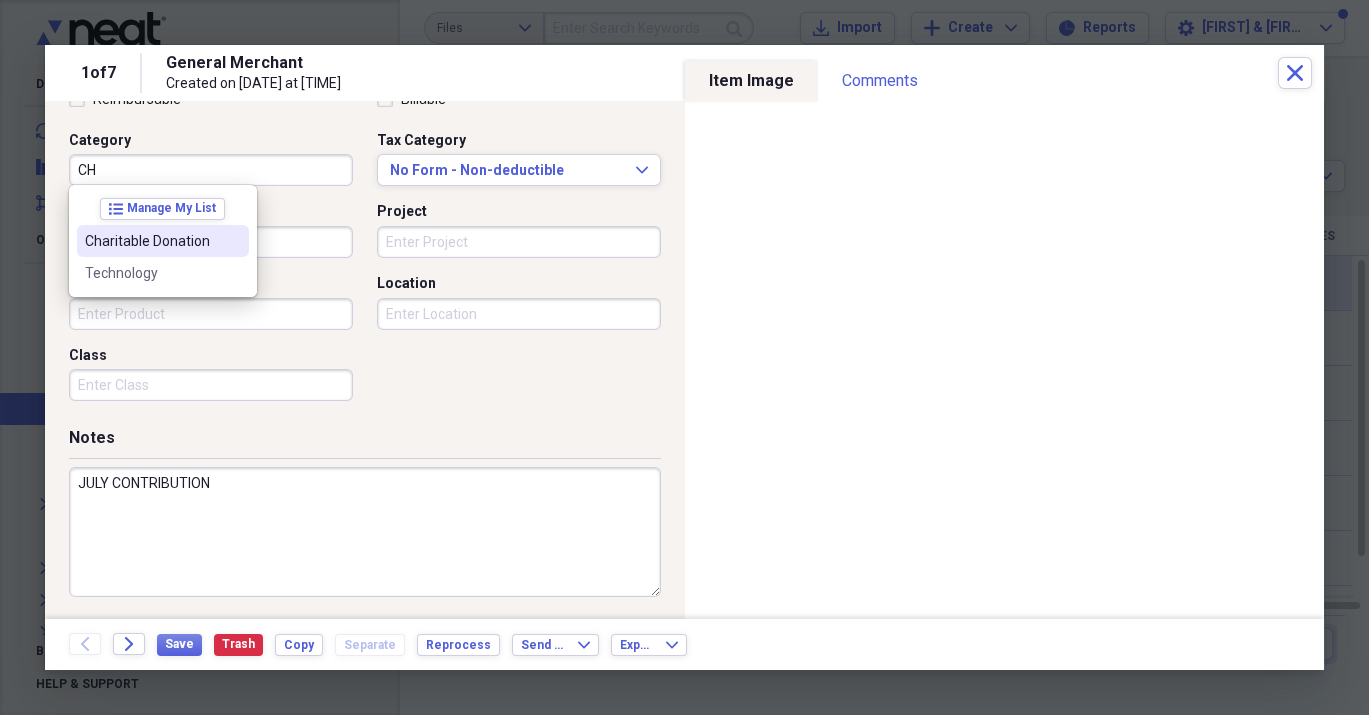 click on "Charitable Donation" at bounding box center [151, 241] 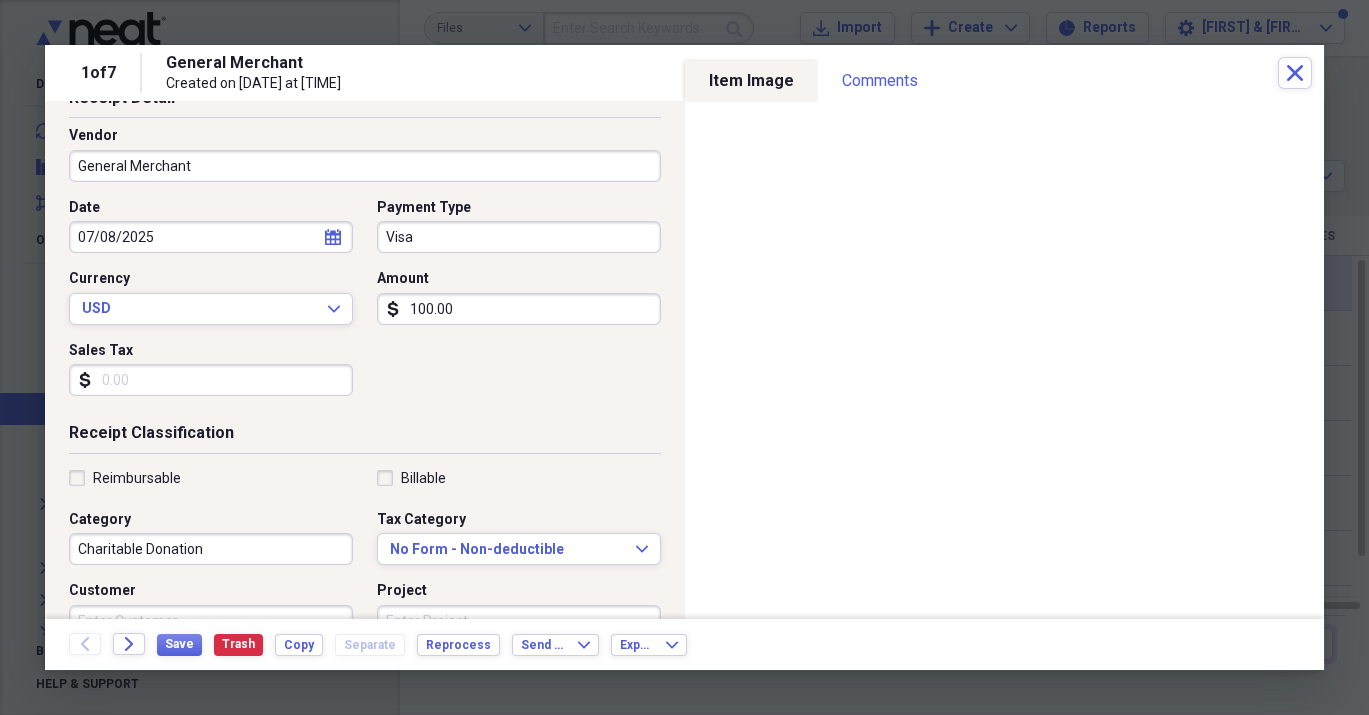 scroll, scrollTop: 0, scrollLeft: 0, axis: both 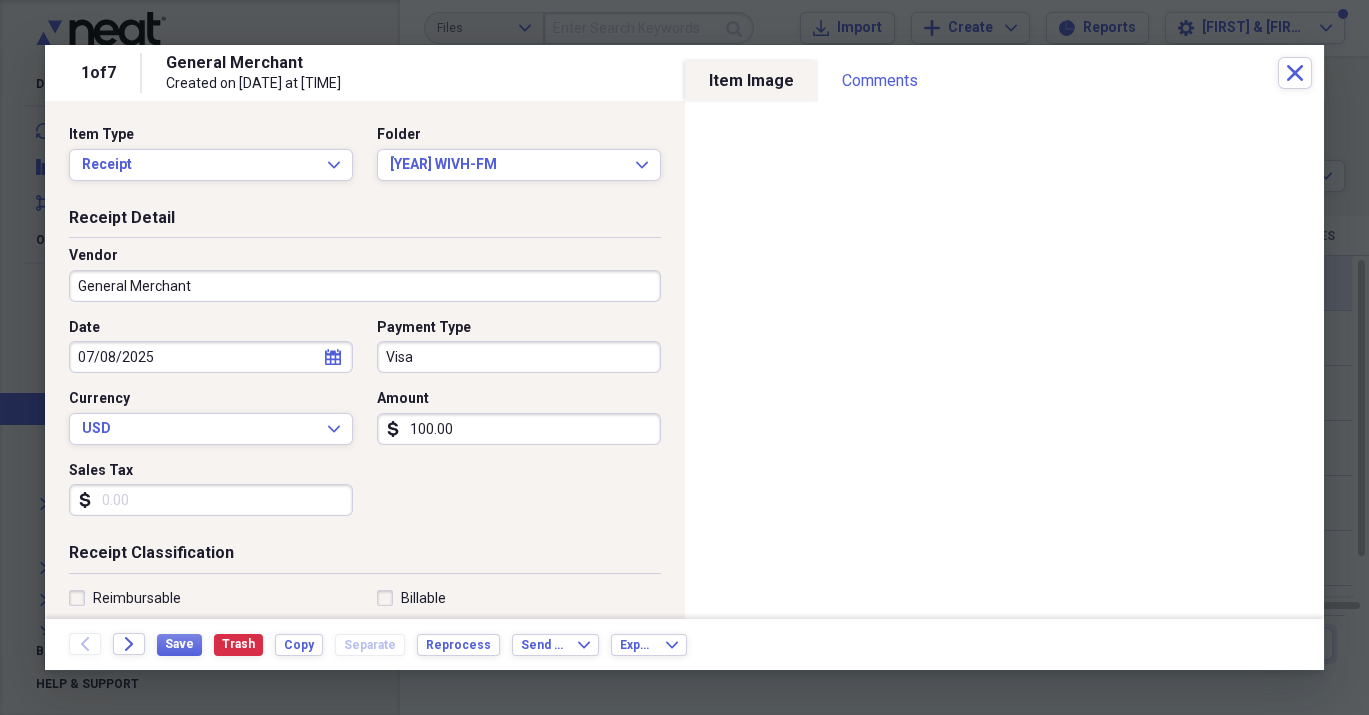 click on "General Merchant" at bounding box center [365, 286] 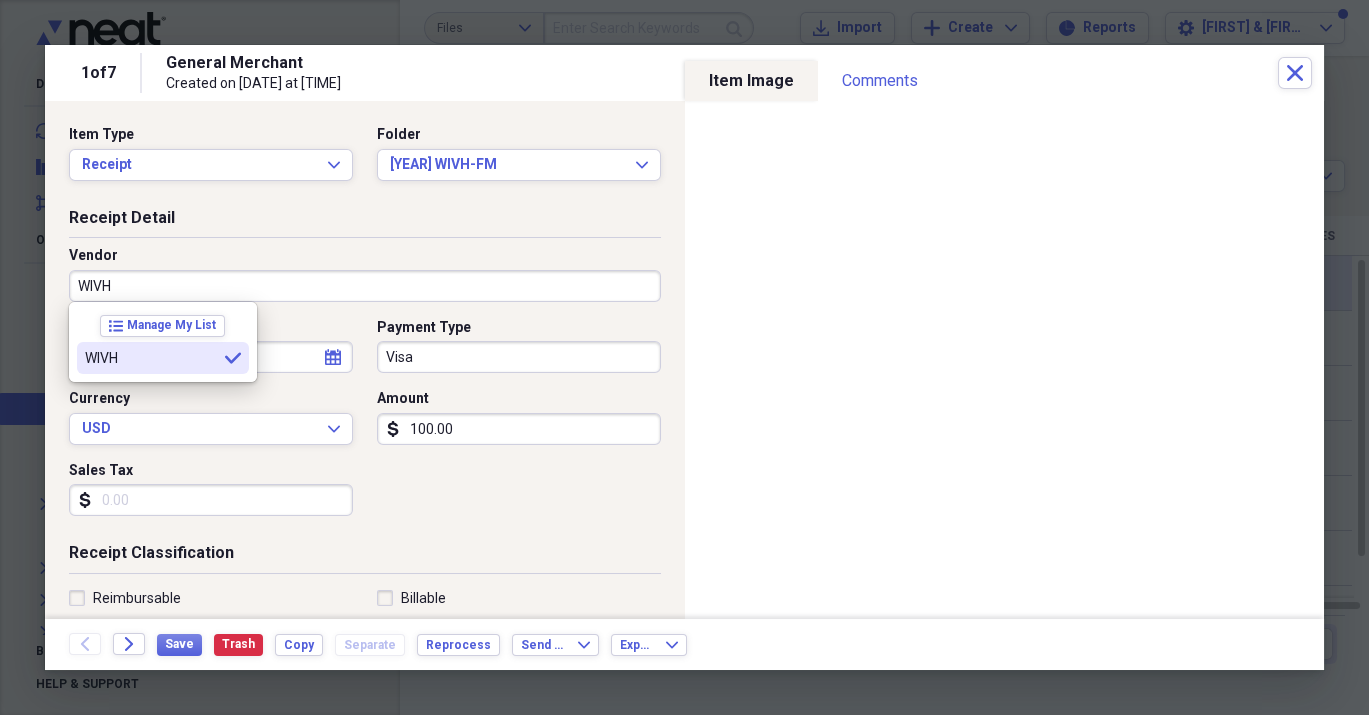 type on "WIVH" 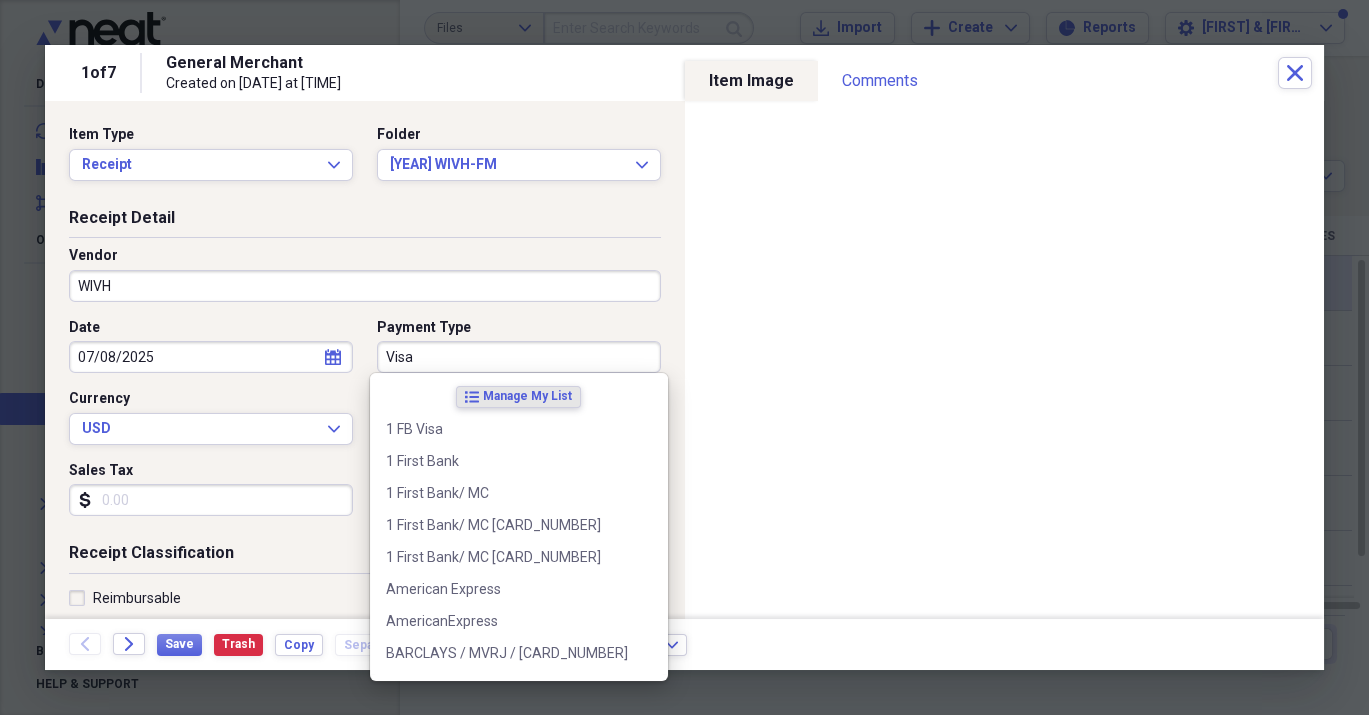 click on "Visa" at bounding box center (519, 357) 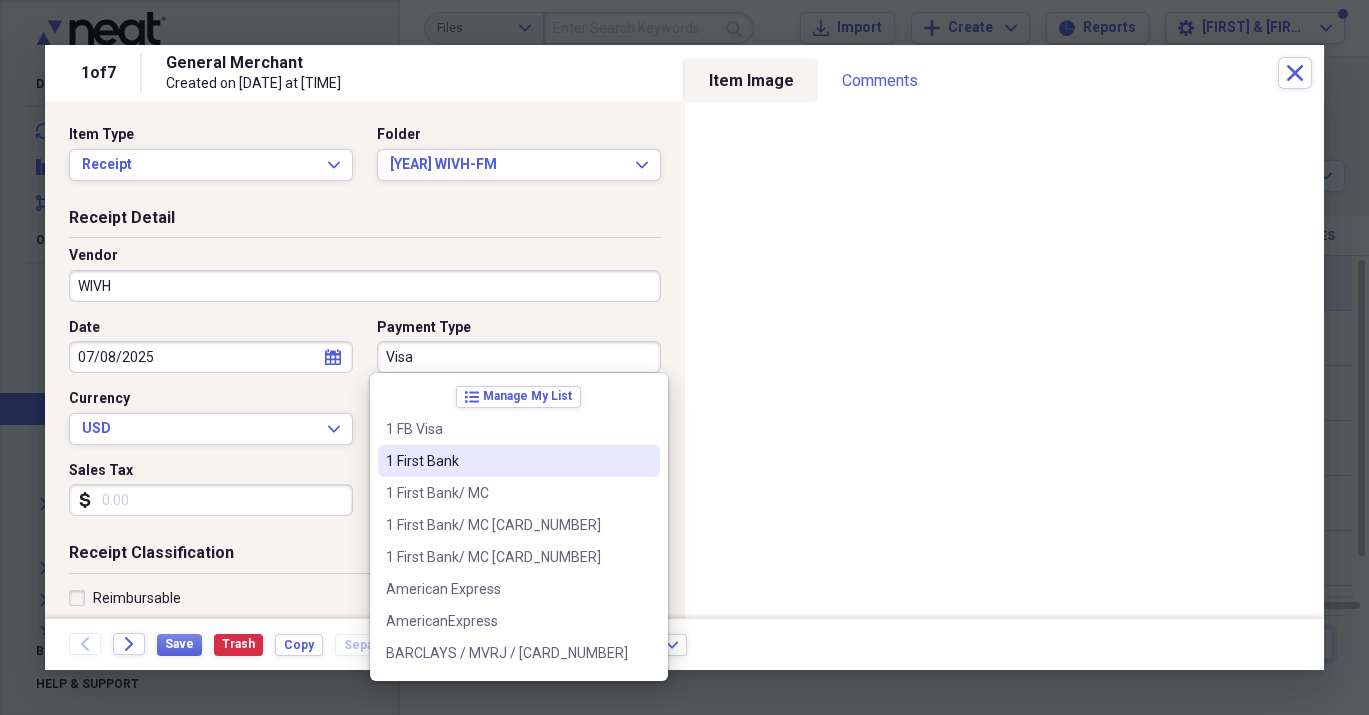 click on "1 First Bank" at bounding box center [507, 461] 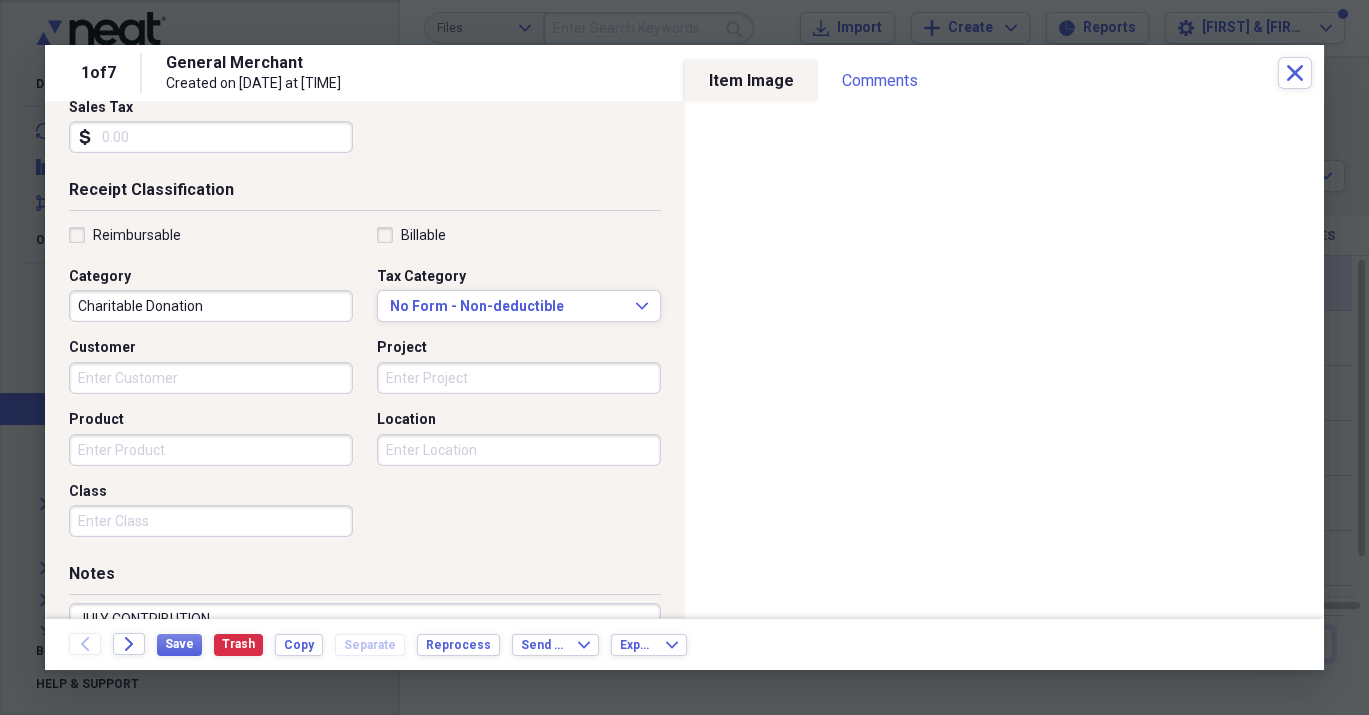 scroll, scrollTop: 499, scrollLeft: 0, axis: vertical 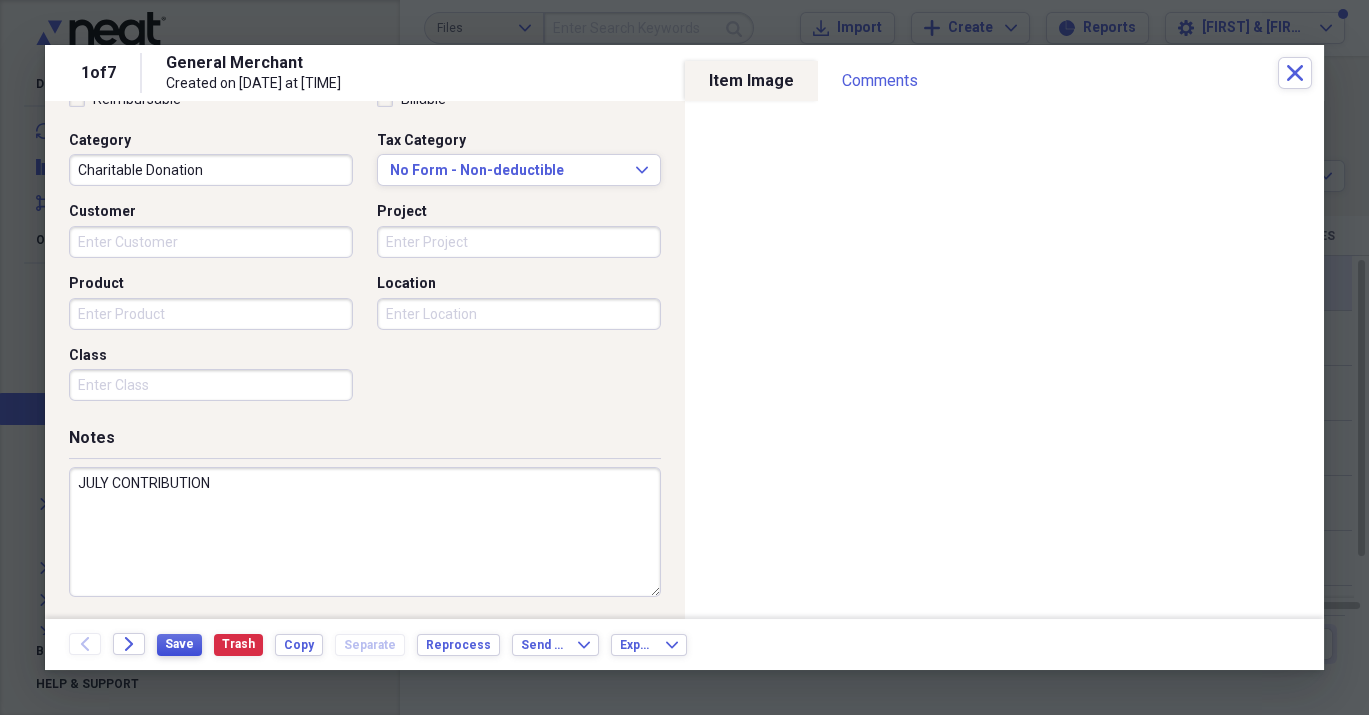 click on "Save" at bounding box center [179, 644] 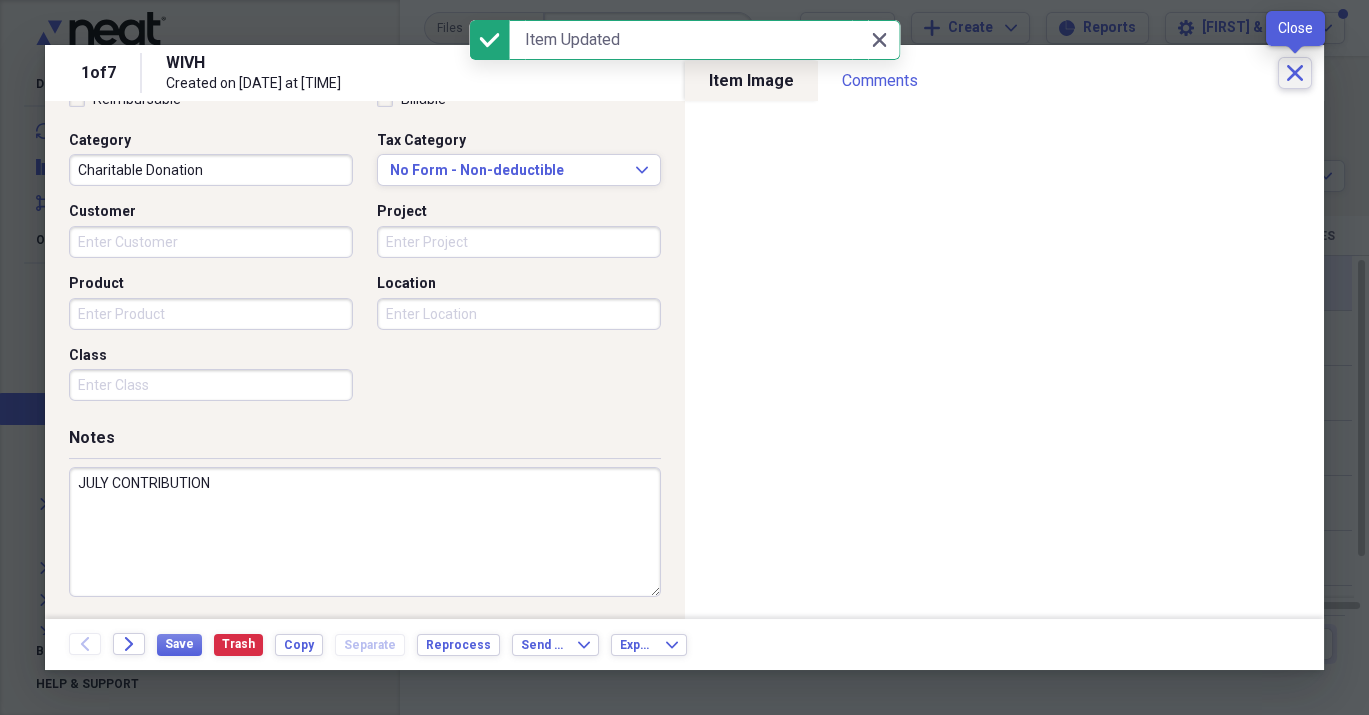 click on "Close" 